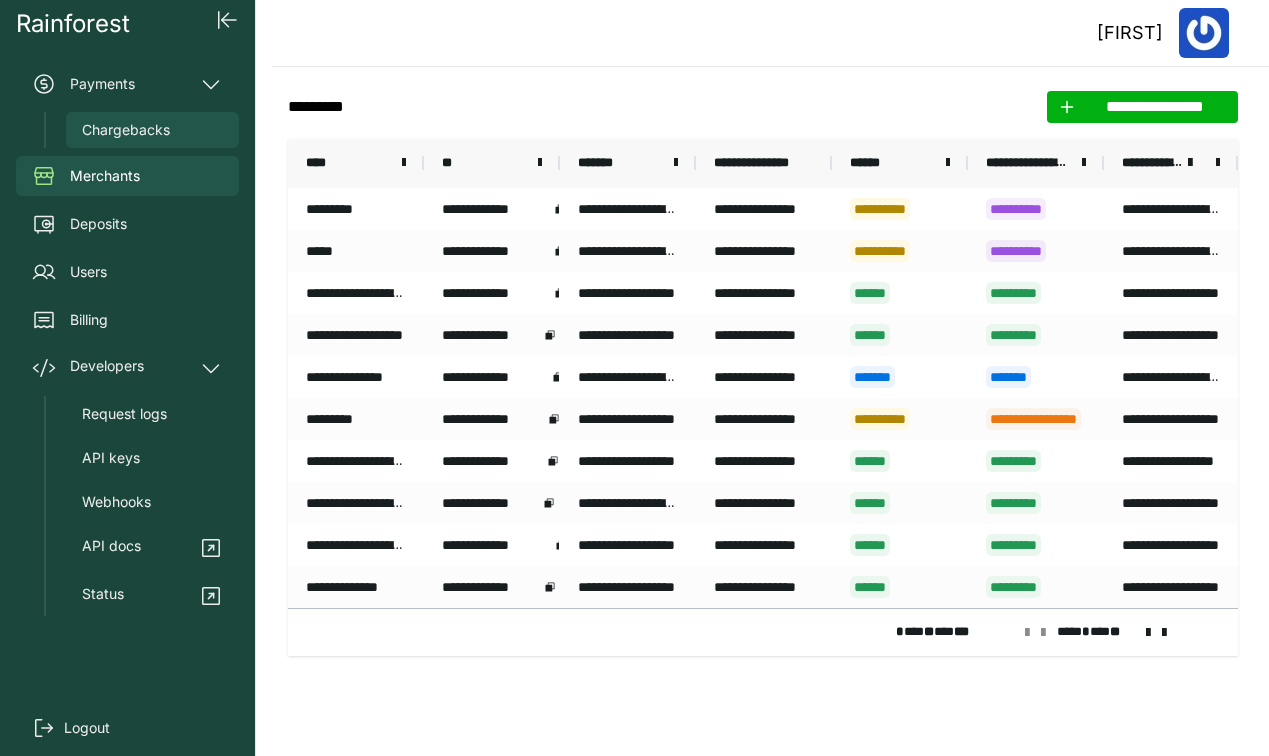 scroll, scrollTop: 0, scrollLeft: 0, axis: both 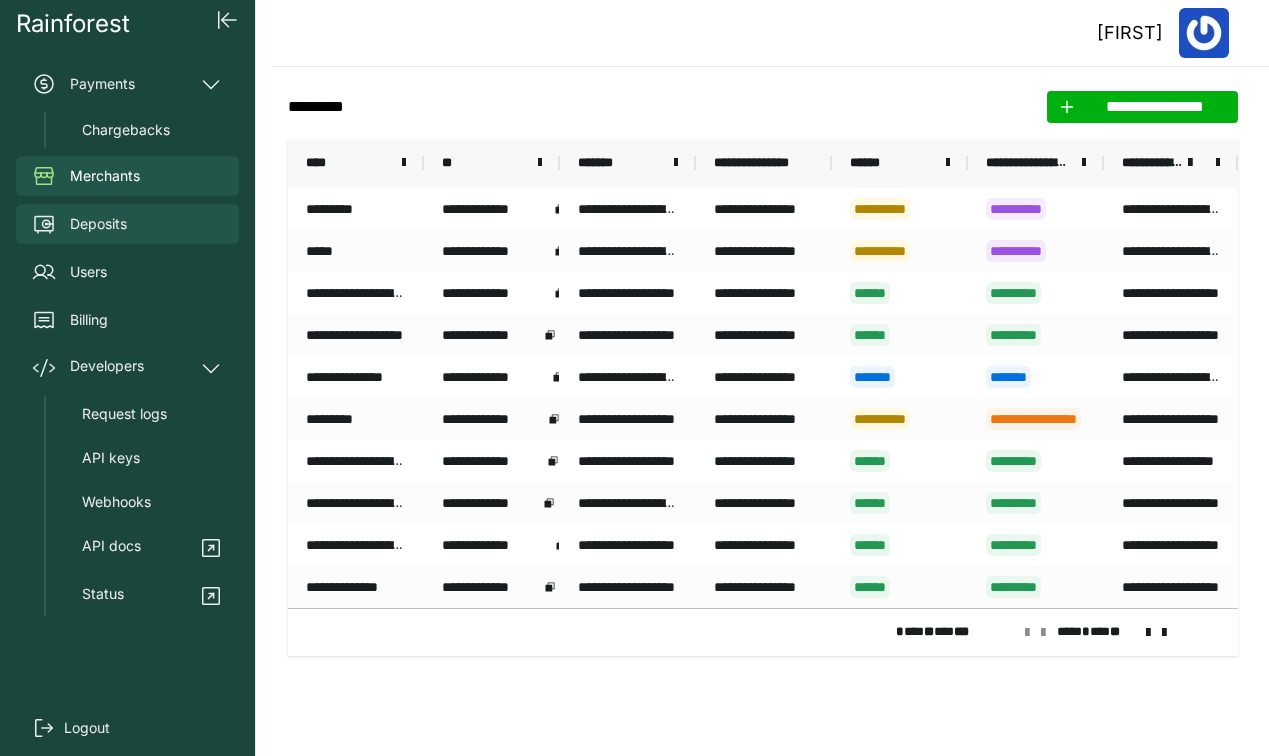 click on "Deposits" at bounding box center (127, 224) 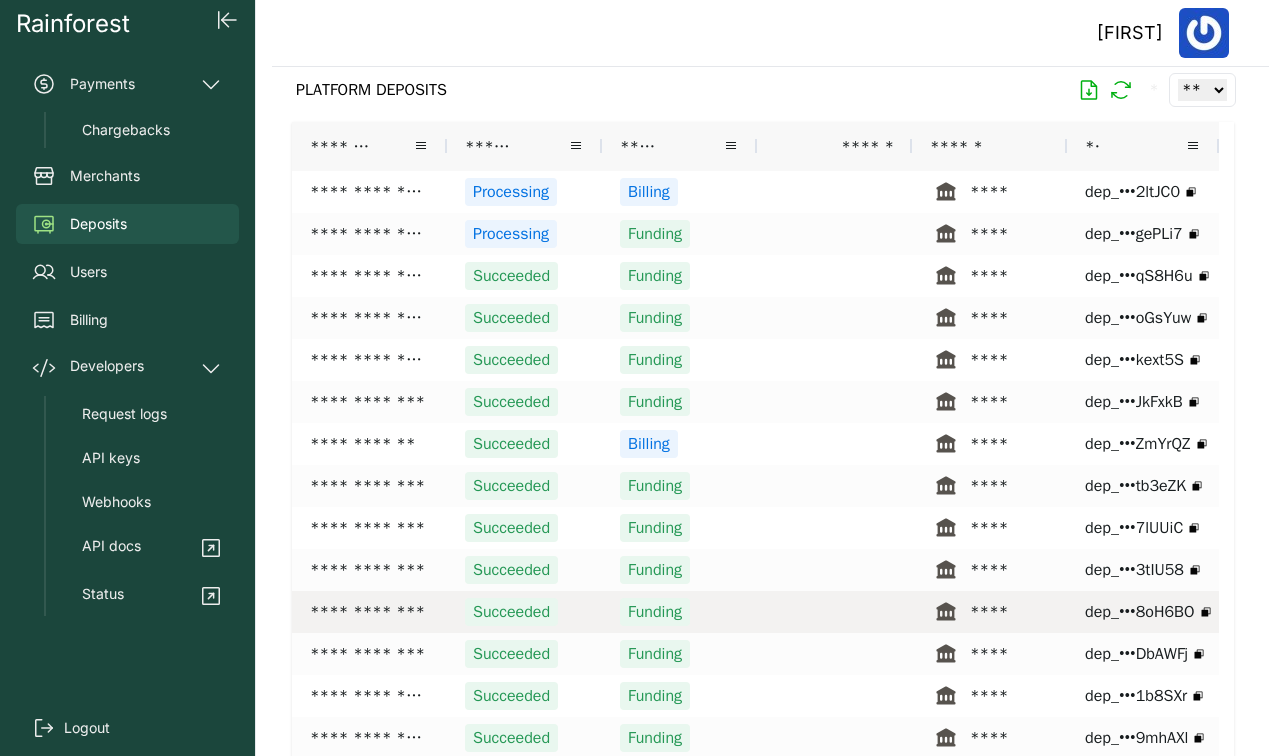 scroll, scrollTop: 0, scrollLeft: 0, axis: both 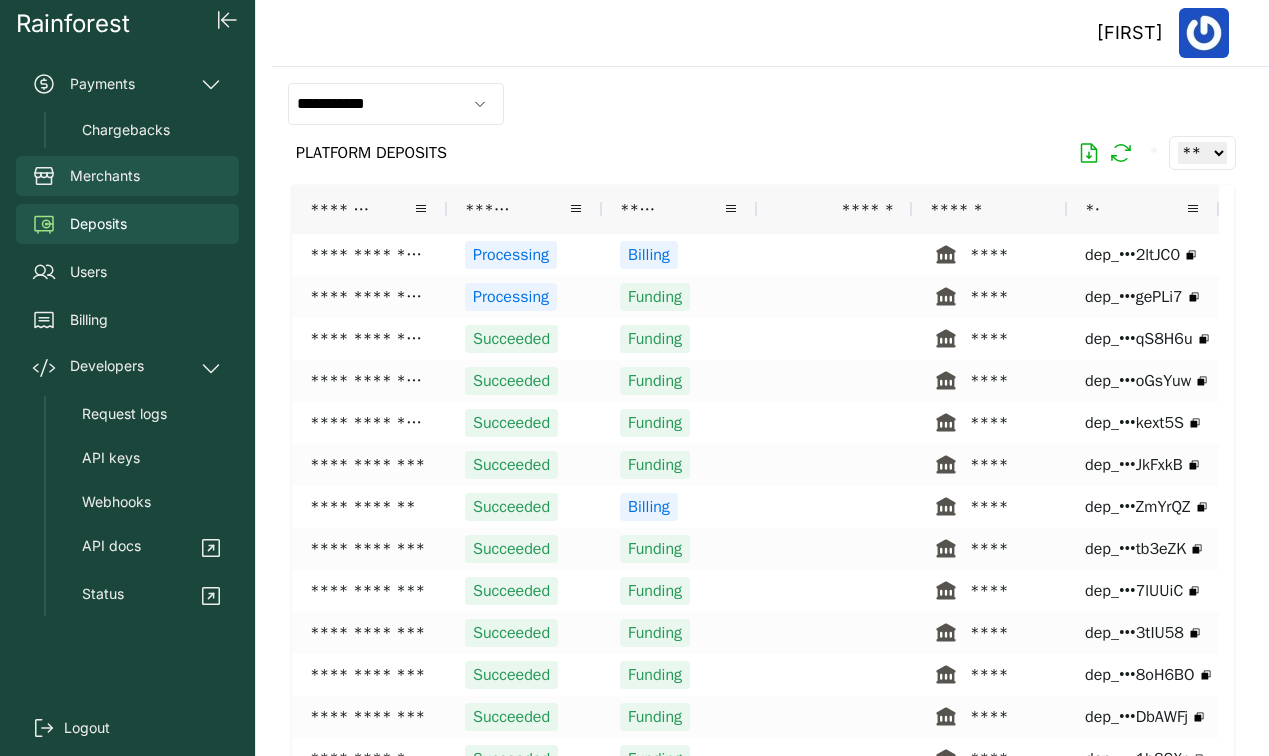 click on "Merchants" at bounding box center [105, 176] 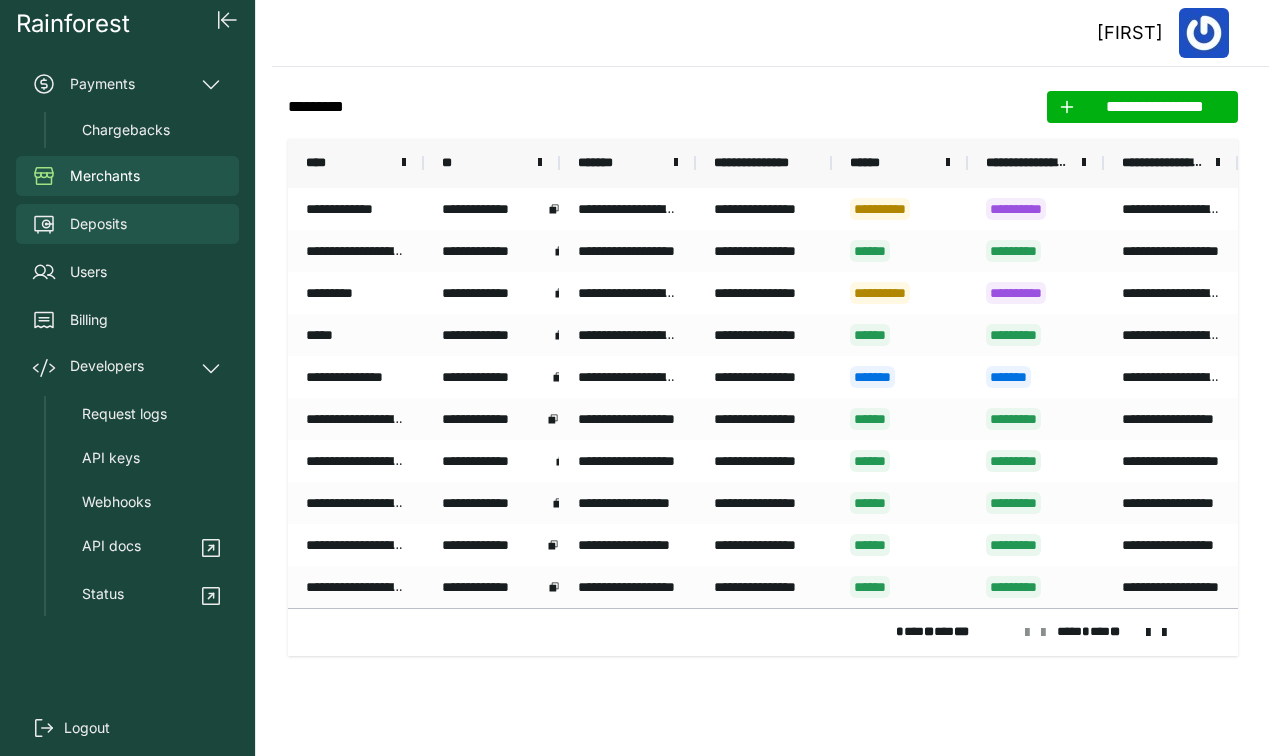 click on "Deposits" at bounding box center [127, 224] 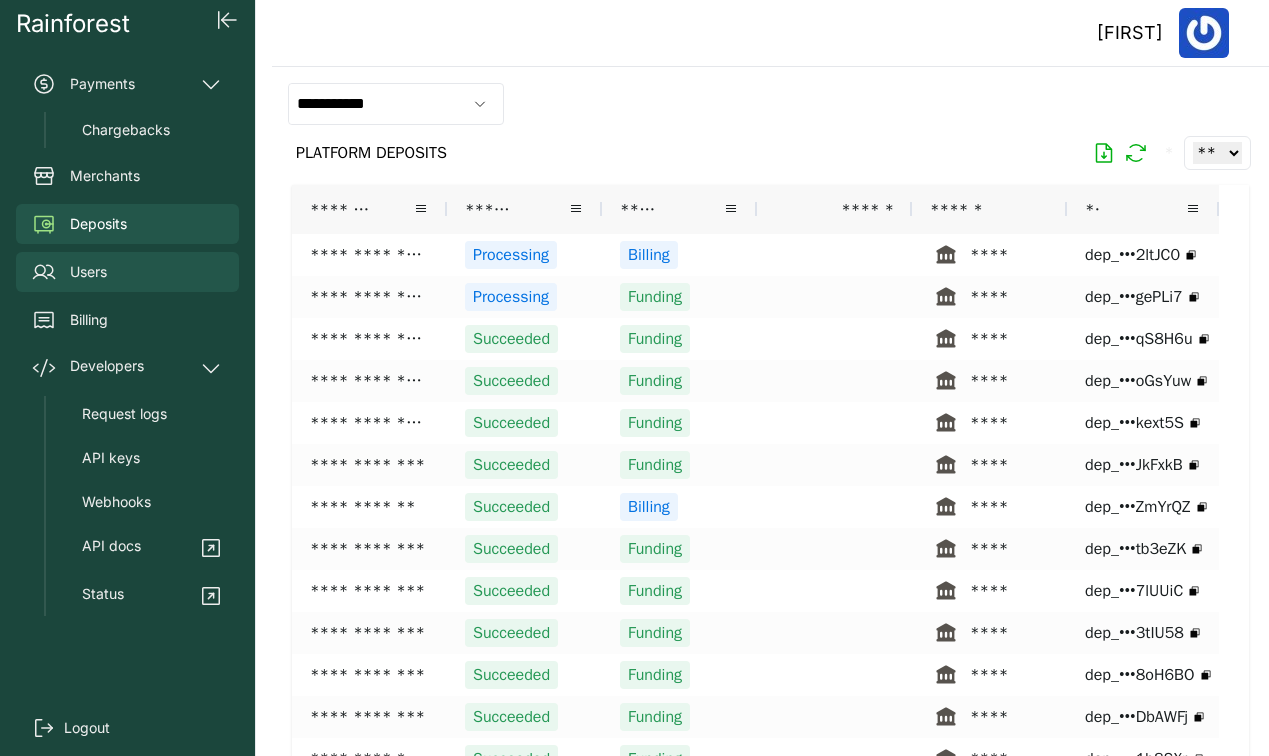 click on "Users" at bounding box center (127, 272) 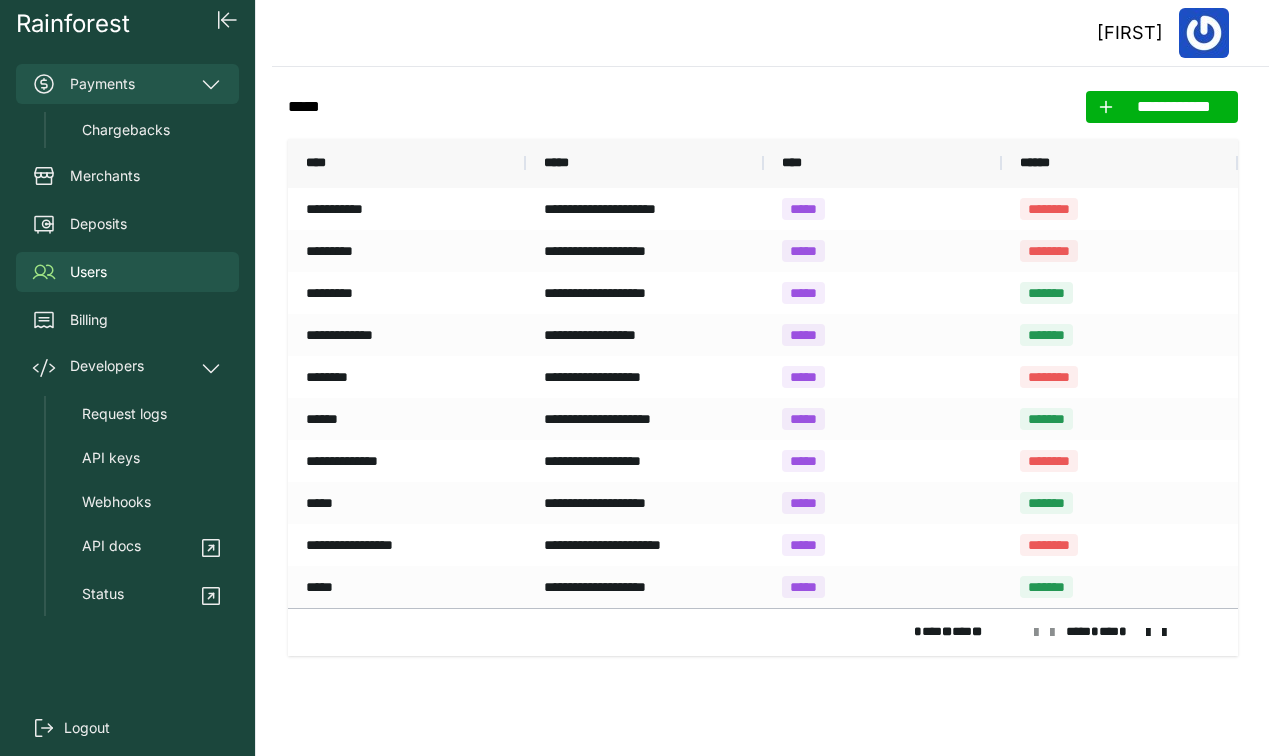click on "Payments" at bounding box center [127, 84] 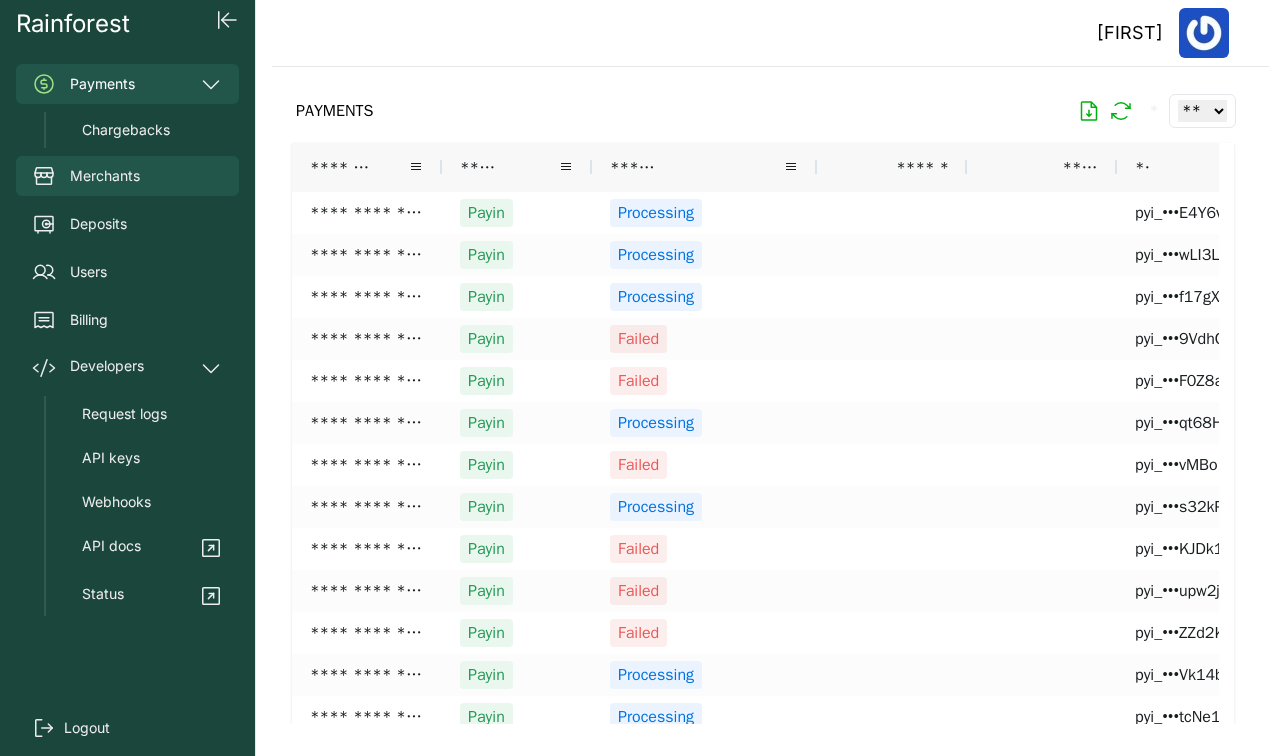 click on "Merchants" at bounding box center (105, 176) 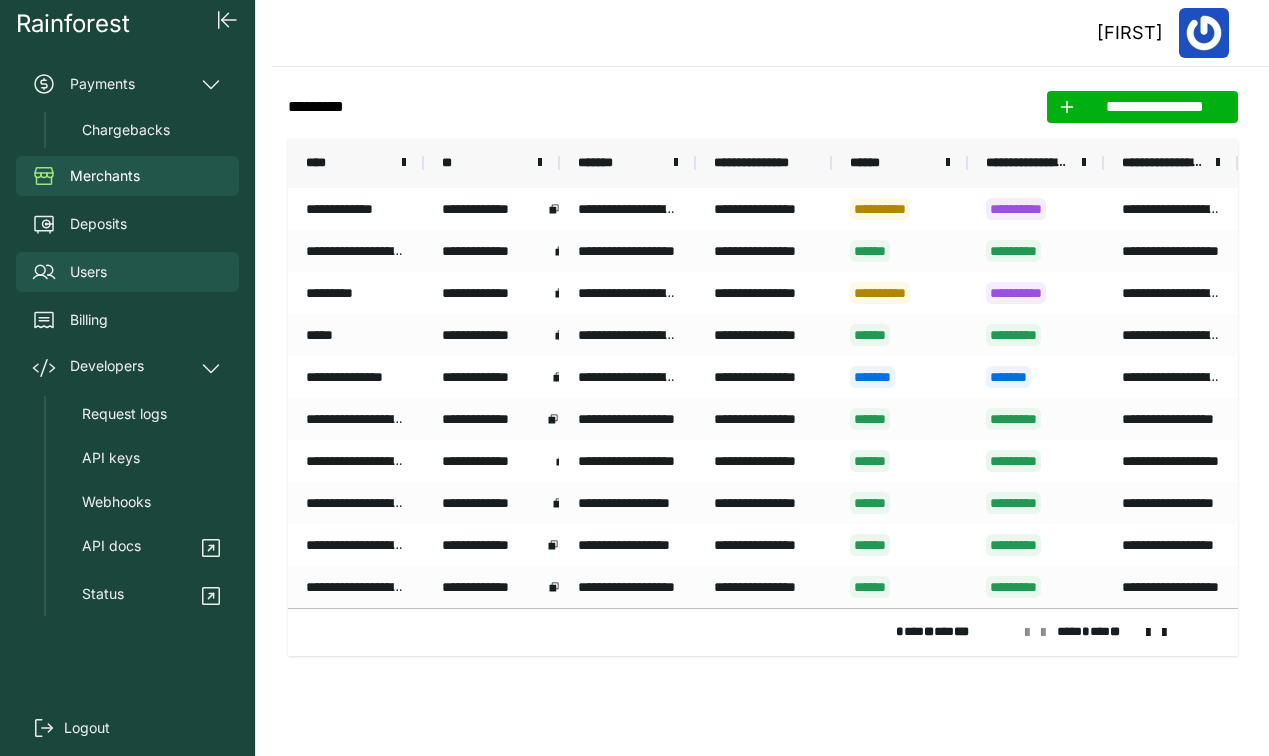 click on "Users" at bounding box center [88, 272] 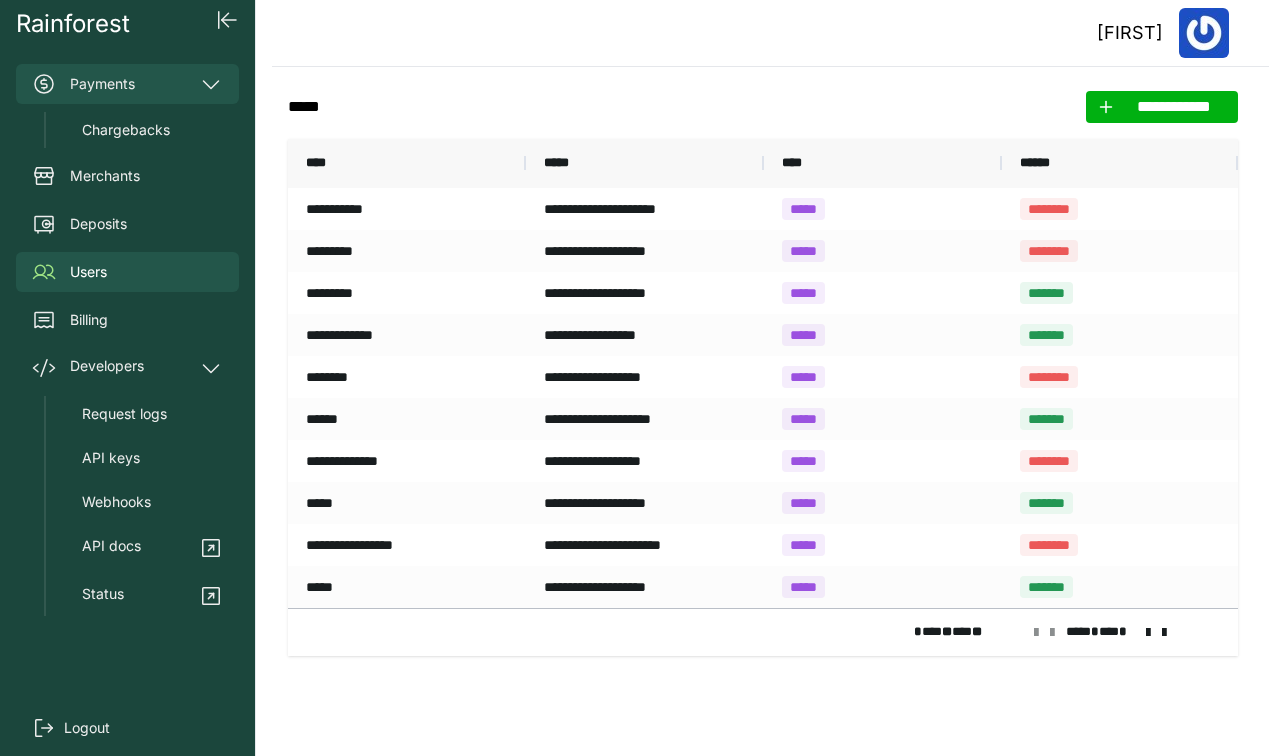 click on "Payments" at bounding box center [127, 84] 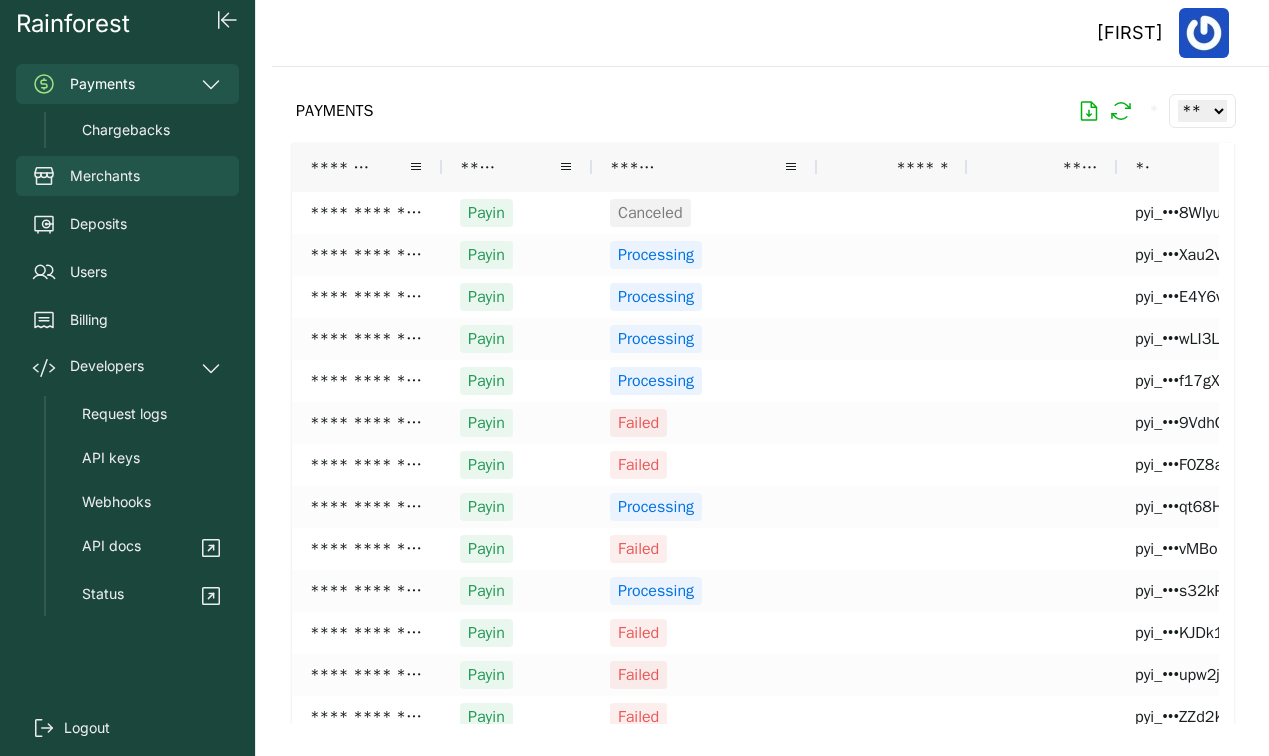 click on "Merchants" at bounding box center [105, 176] 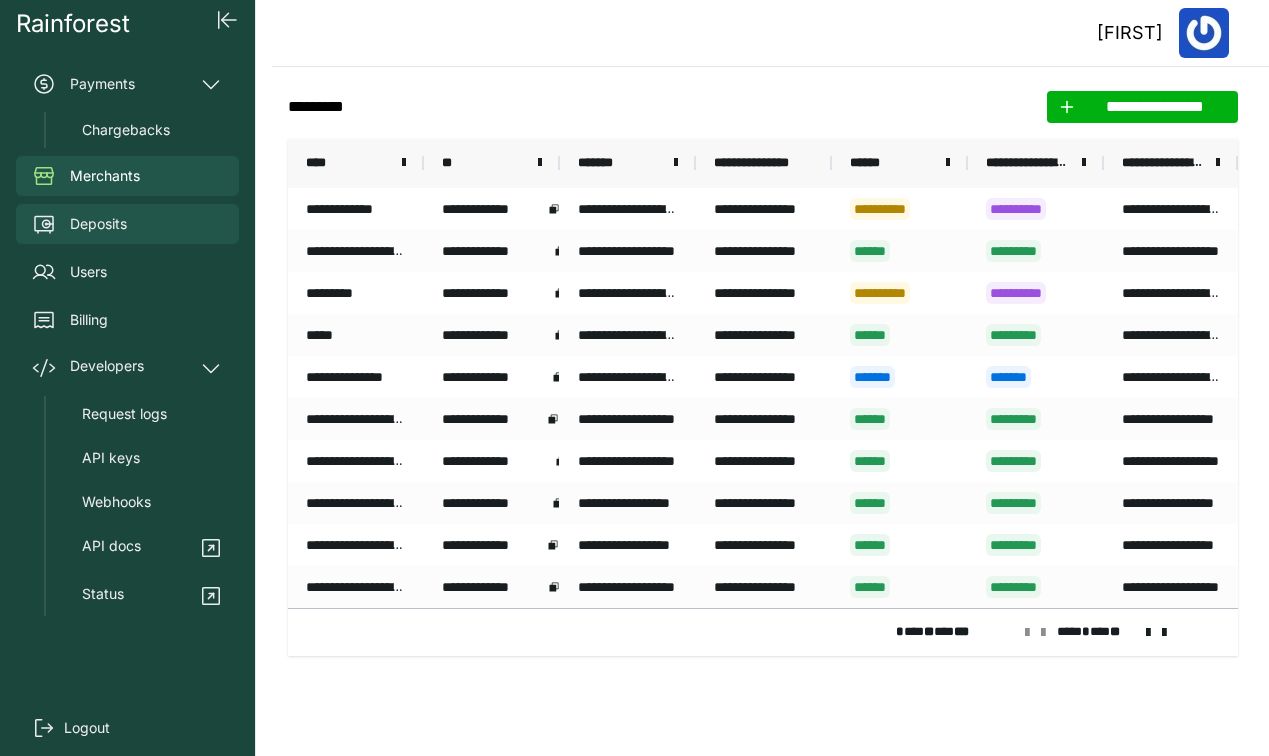 click on "Deposits" at bounding box center [98, 224] 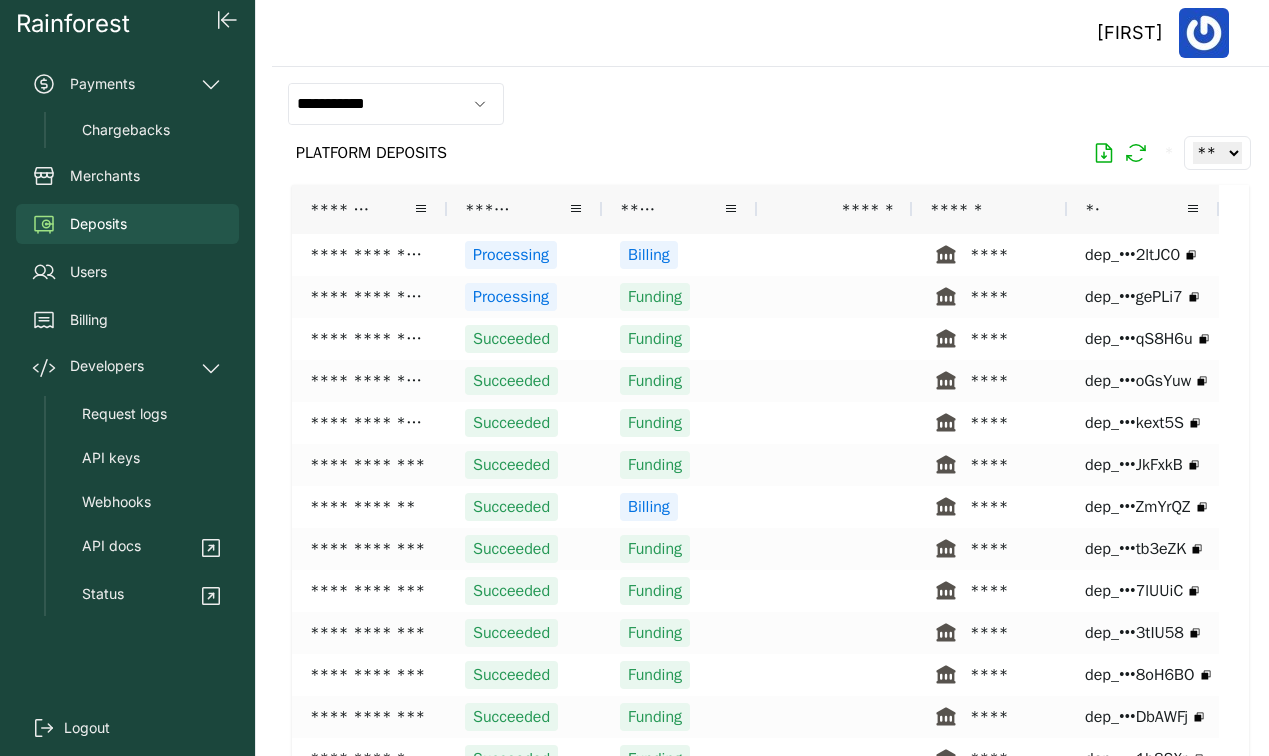 click on "**********" at bounding box center (396, 104) 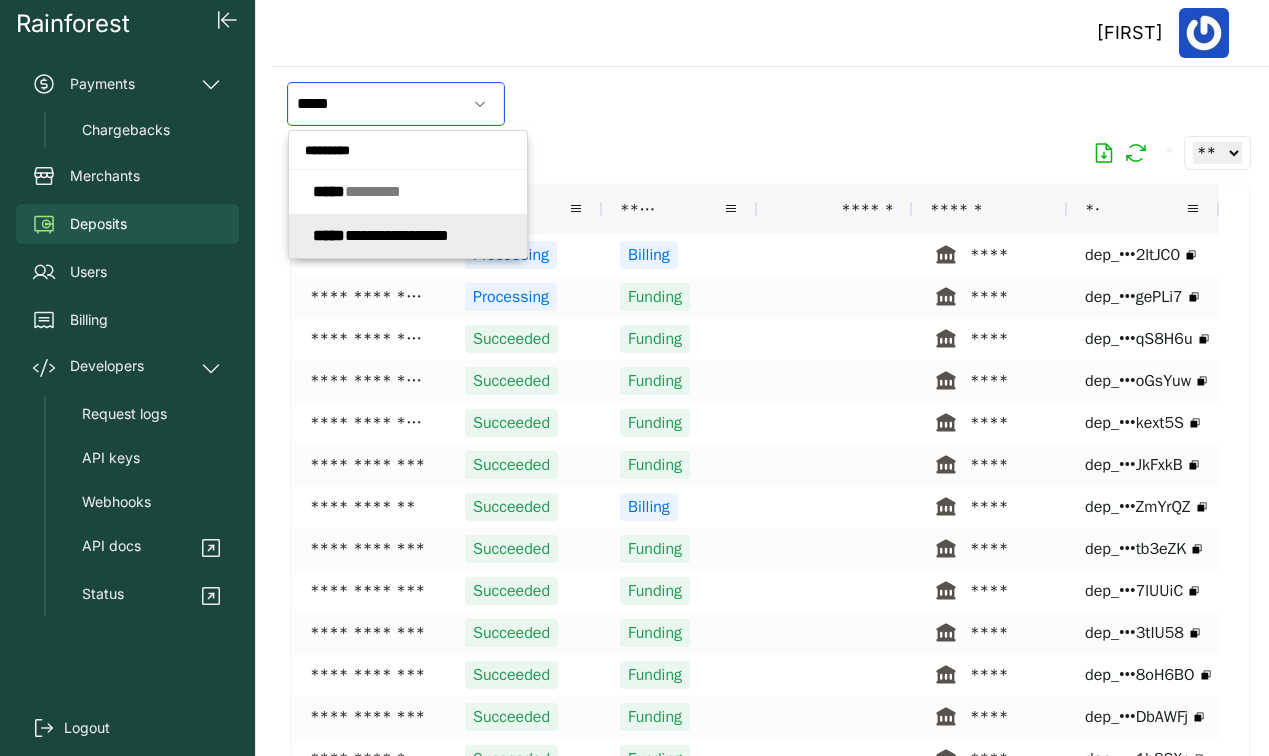 click on "**********" at bounding box center (381, 235) 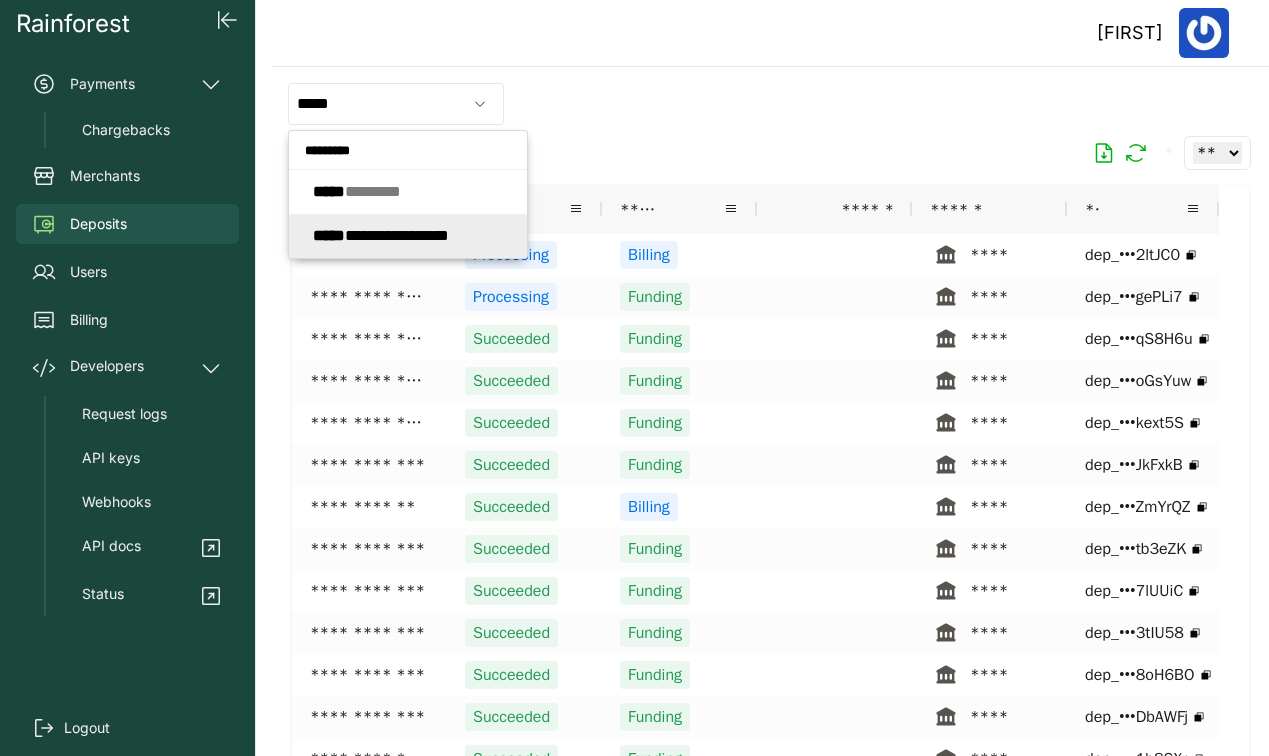 type on "**********" 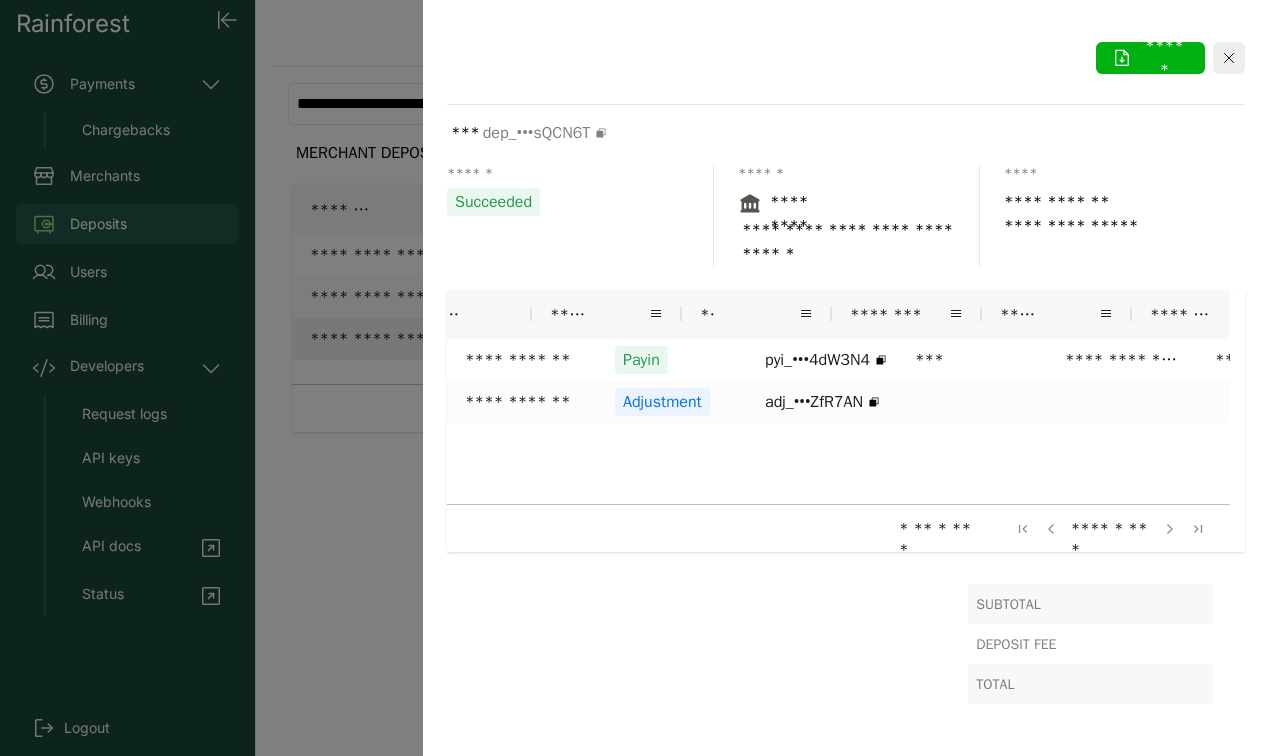 scroll, scrollTop: 0, scrollLeft: 245, axis: horizontal 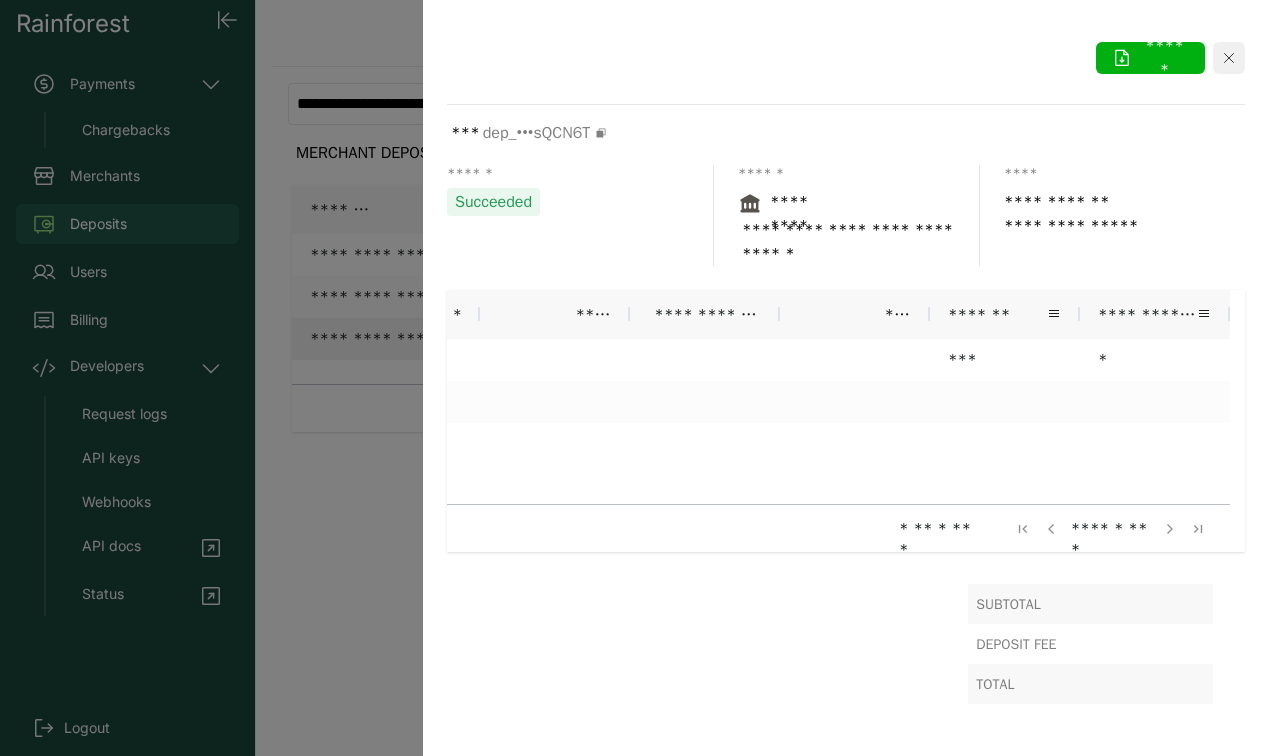 click 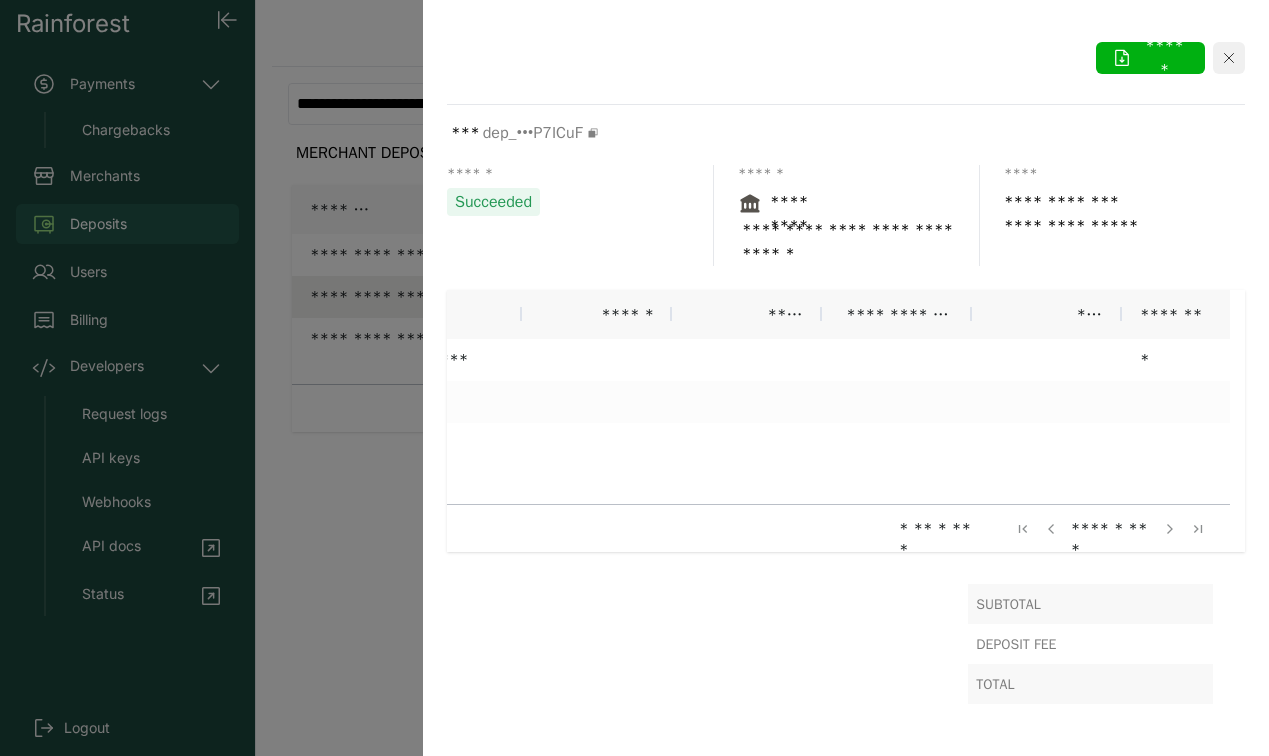 click 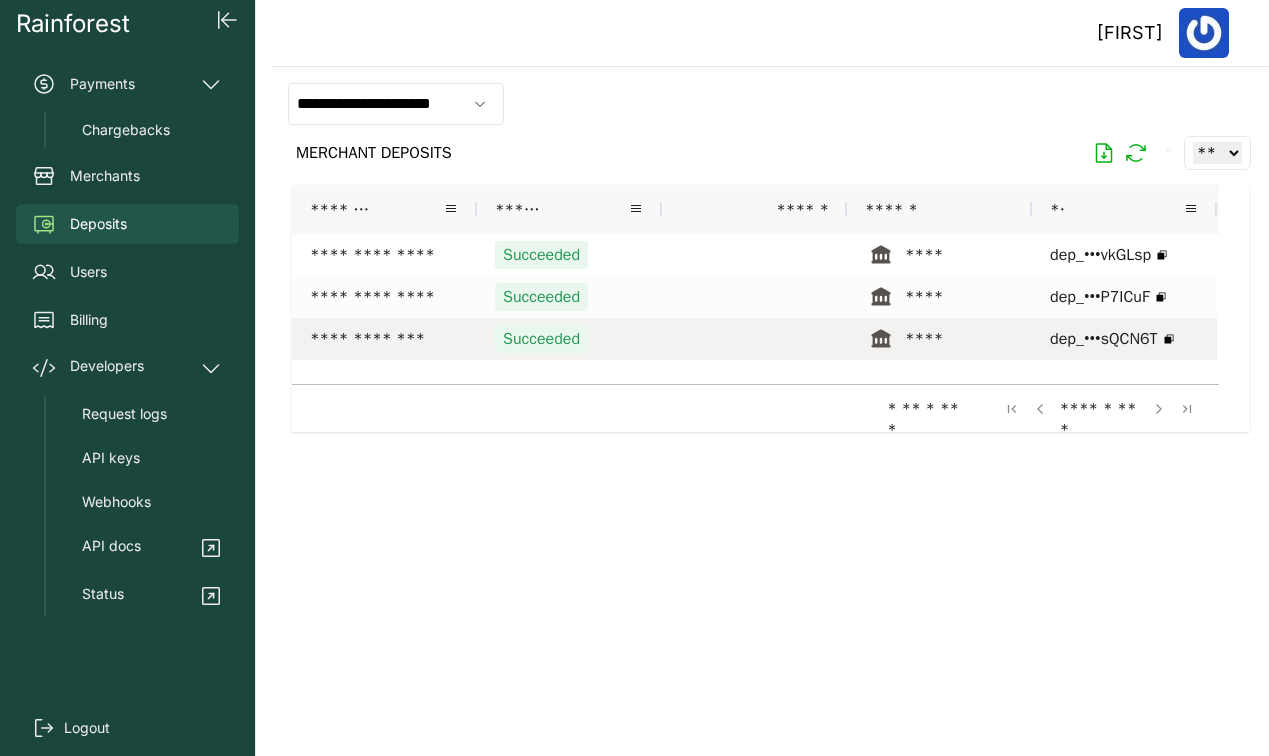 click on "Succeeded" at bounding box center [569, 339] 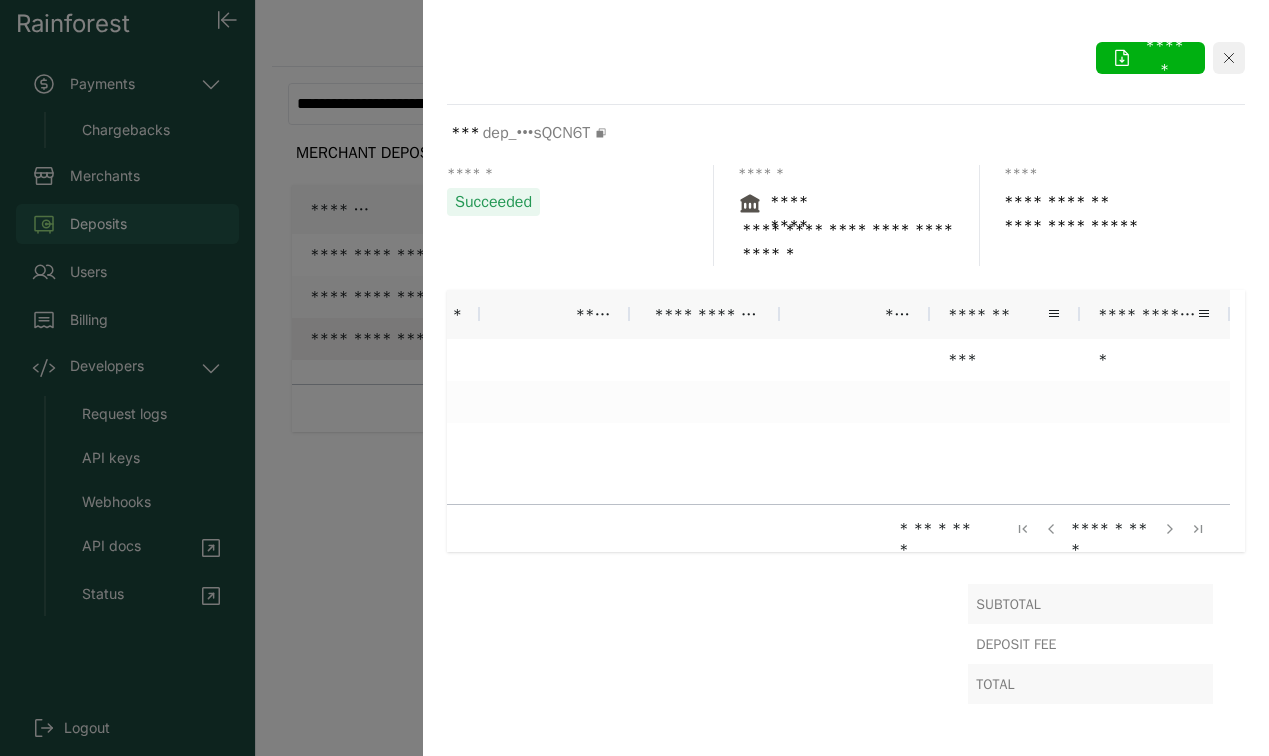 click 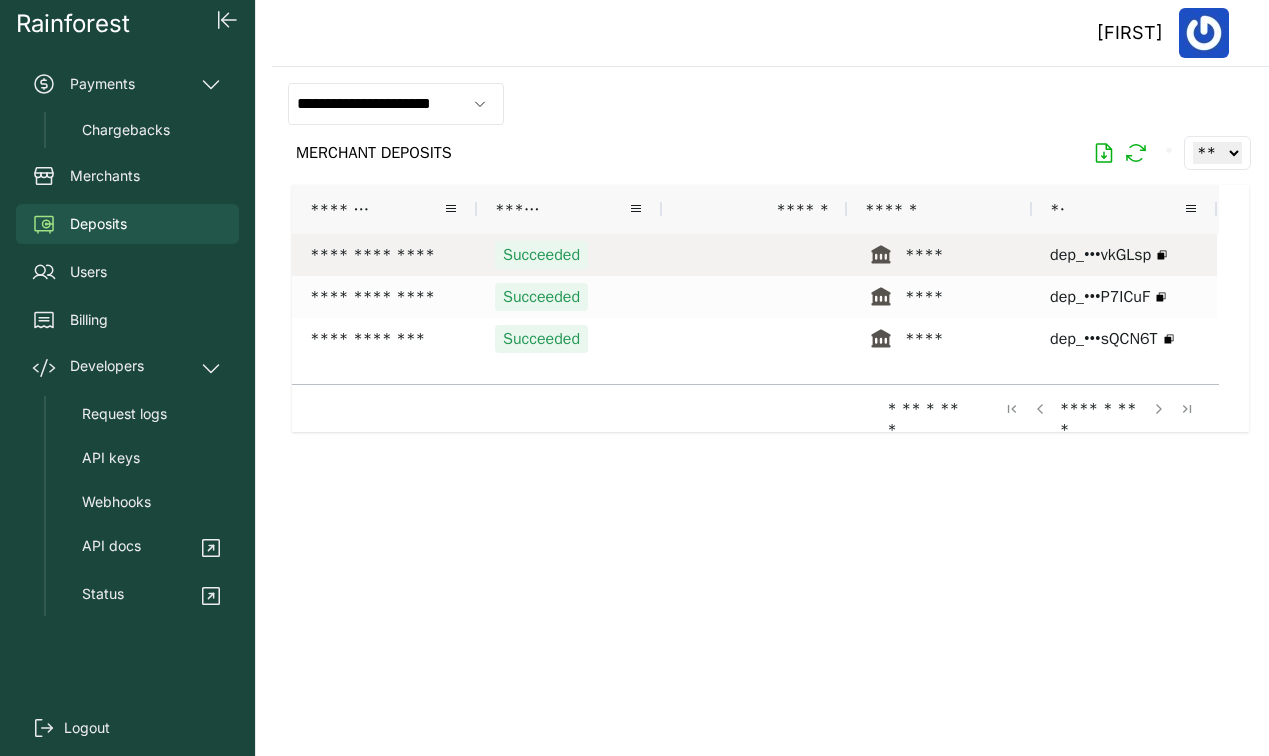 click at bounding box center [754, 255] 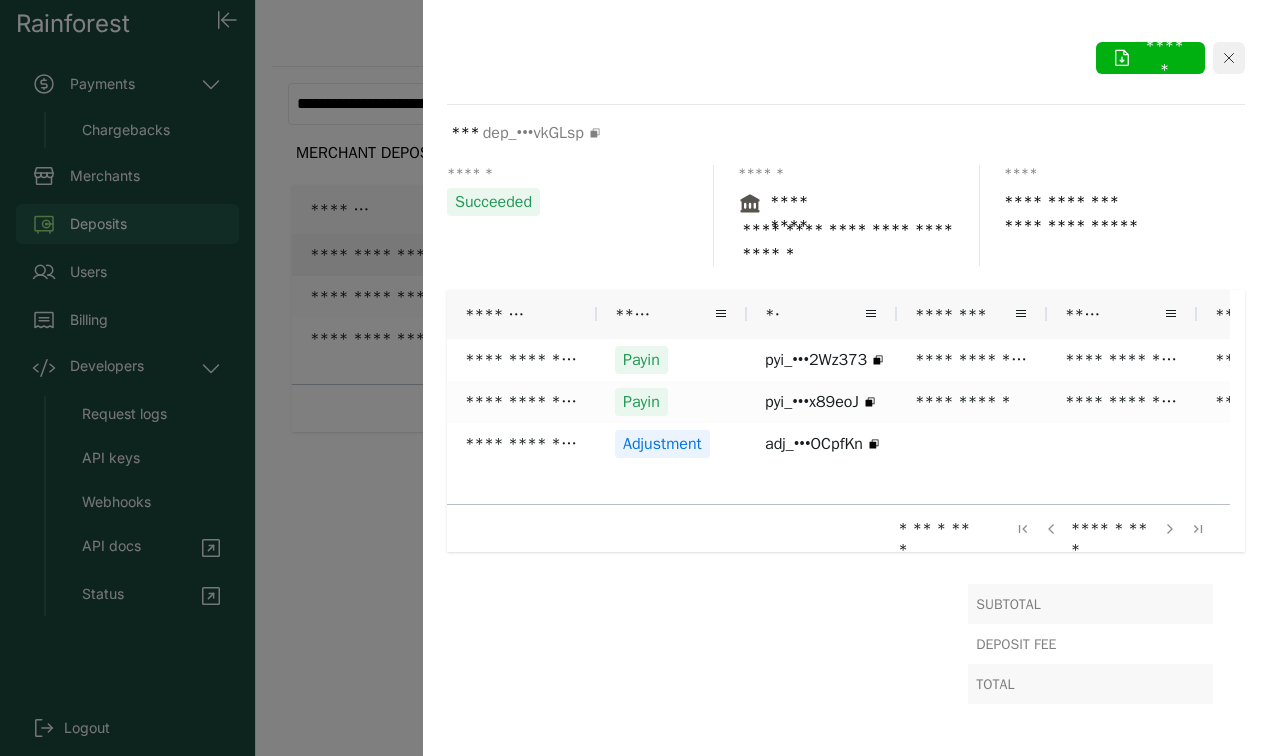 click at bounding box center [1229, 58] 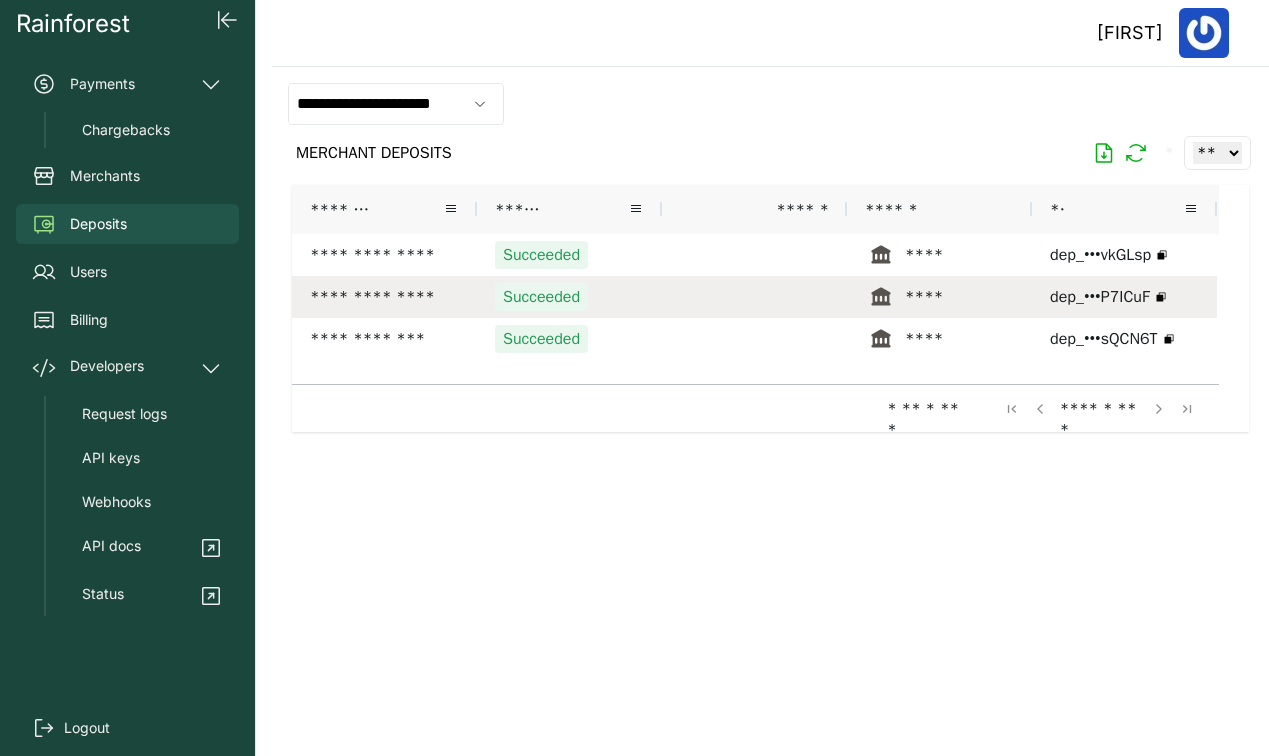 click at bounding box center [754, 297] 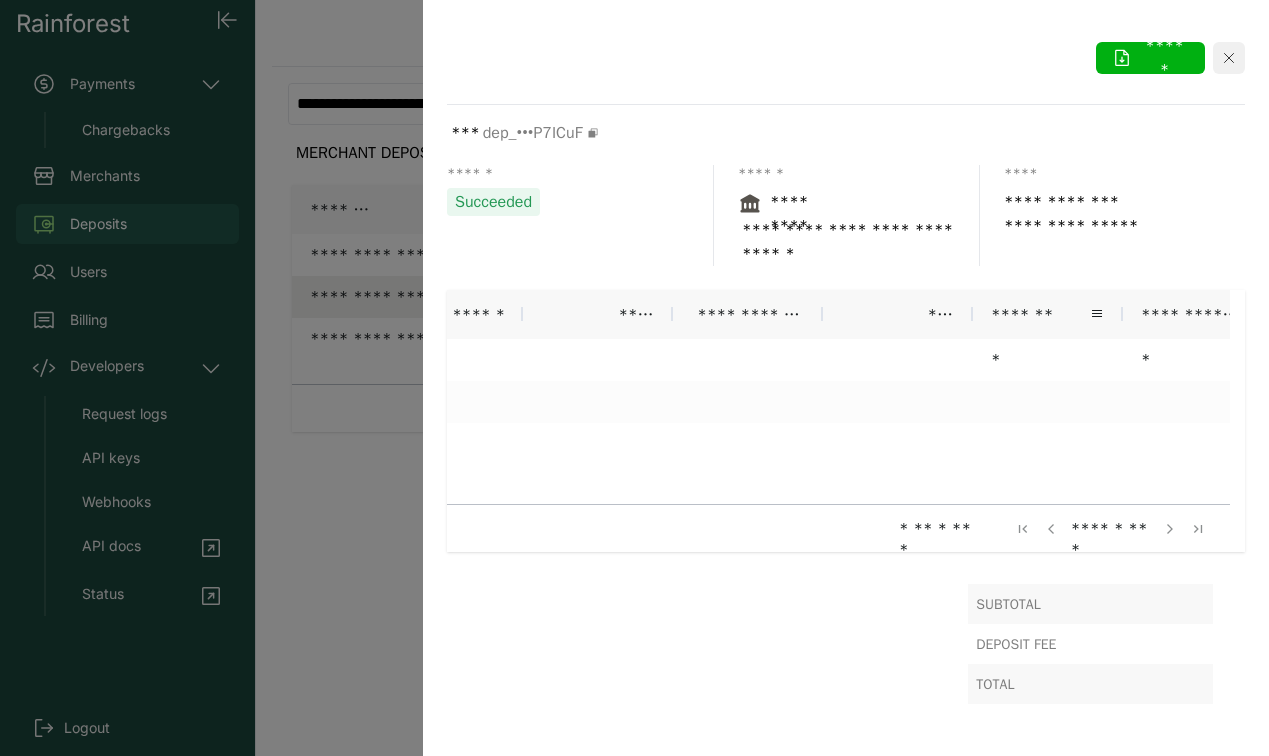 click 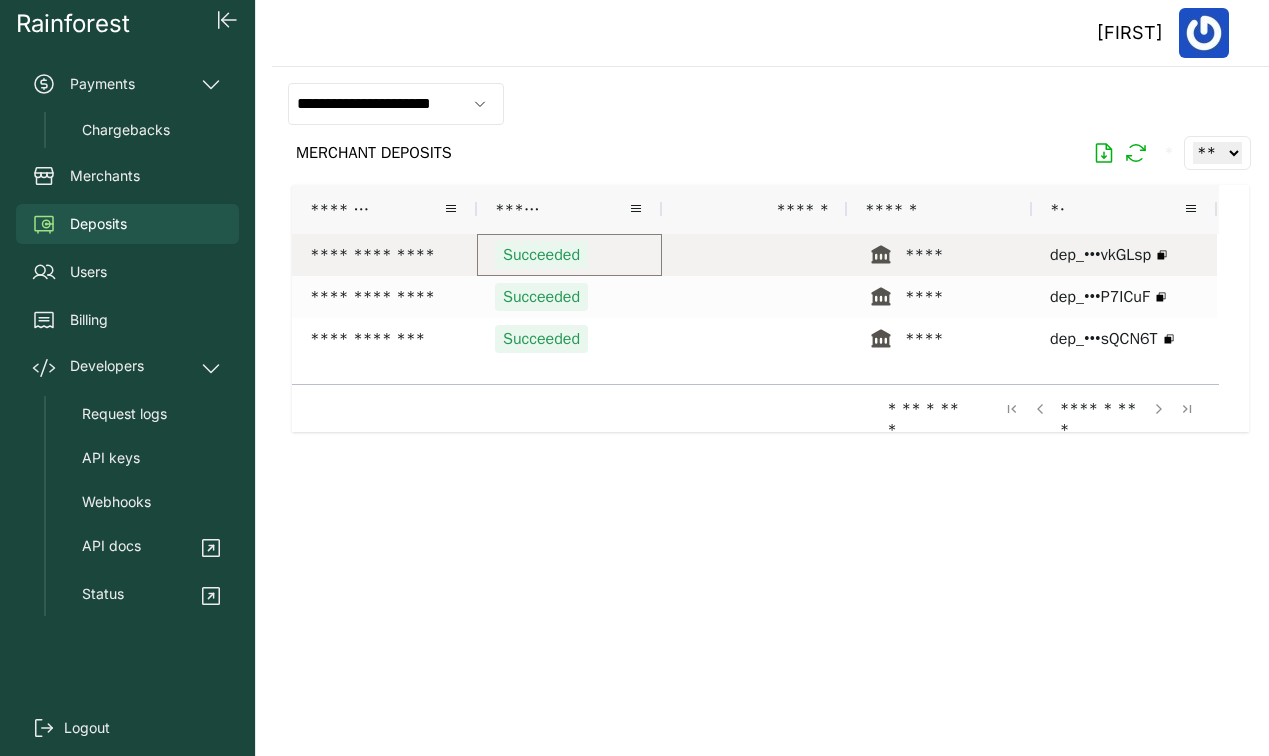 click on "Succeeded" at bounding box center [569, 255] 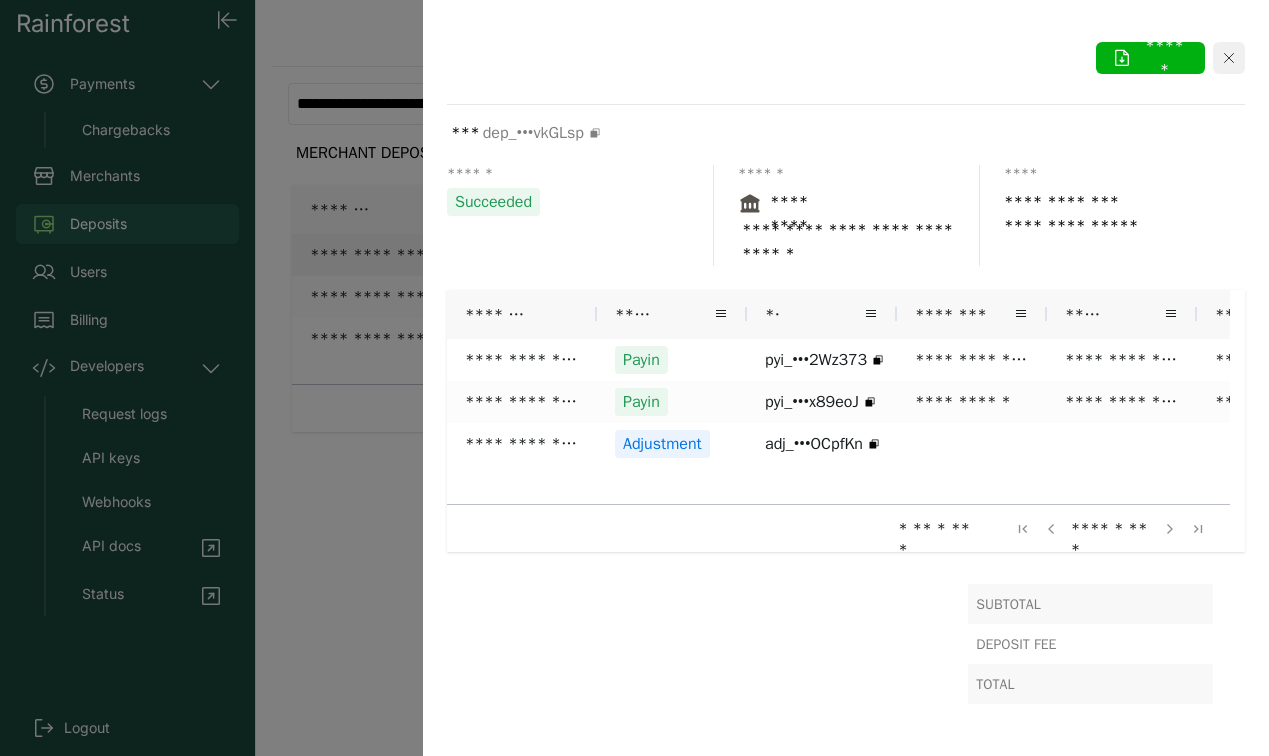 click at bounding box center [1229, 58] 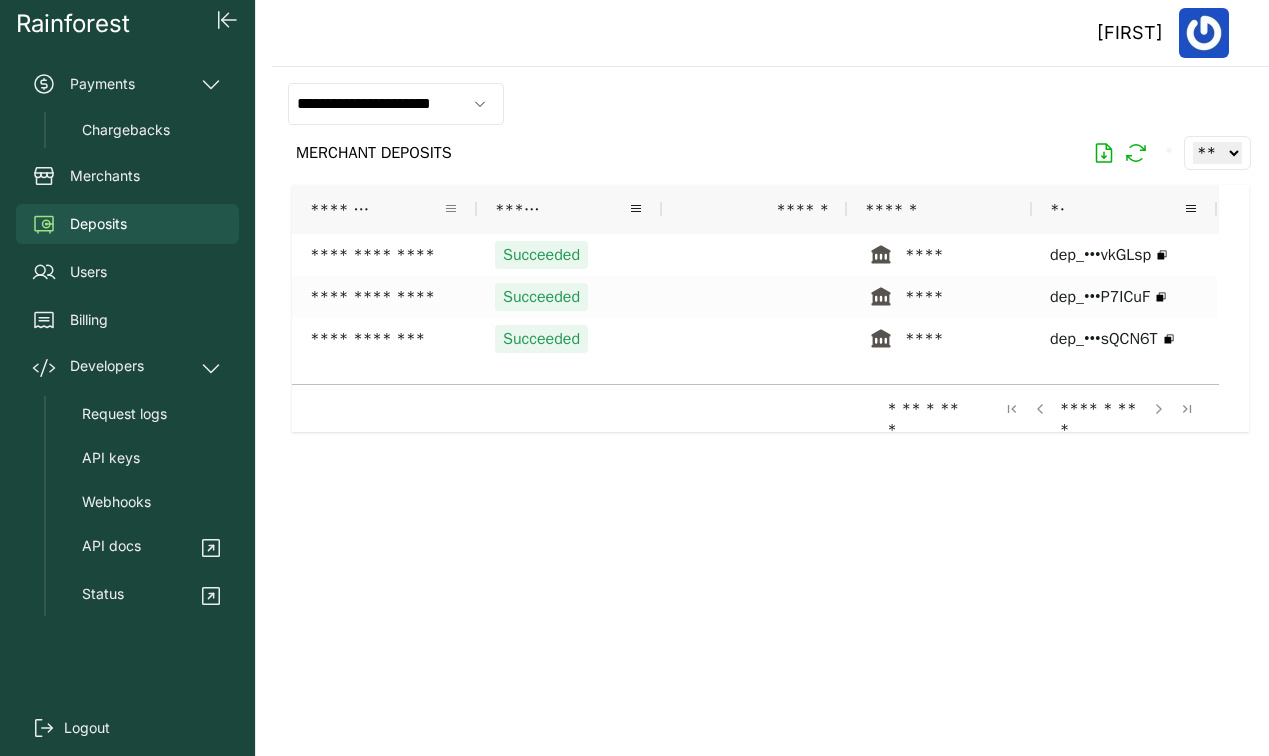 click at bounding box center (451, 209) 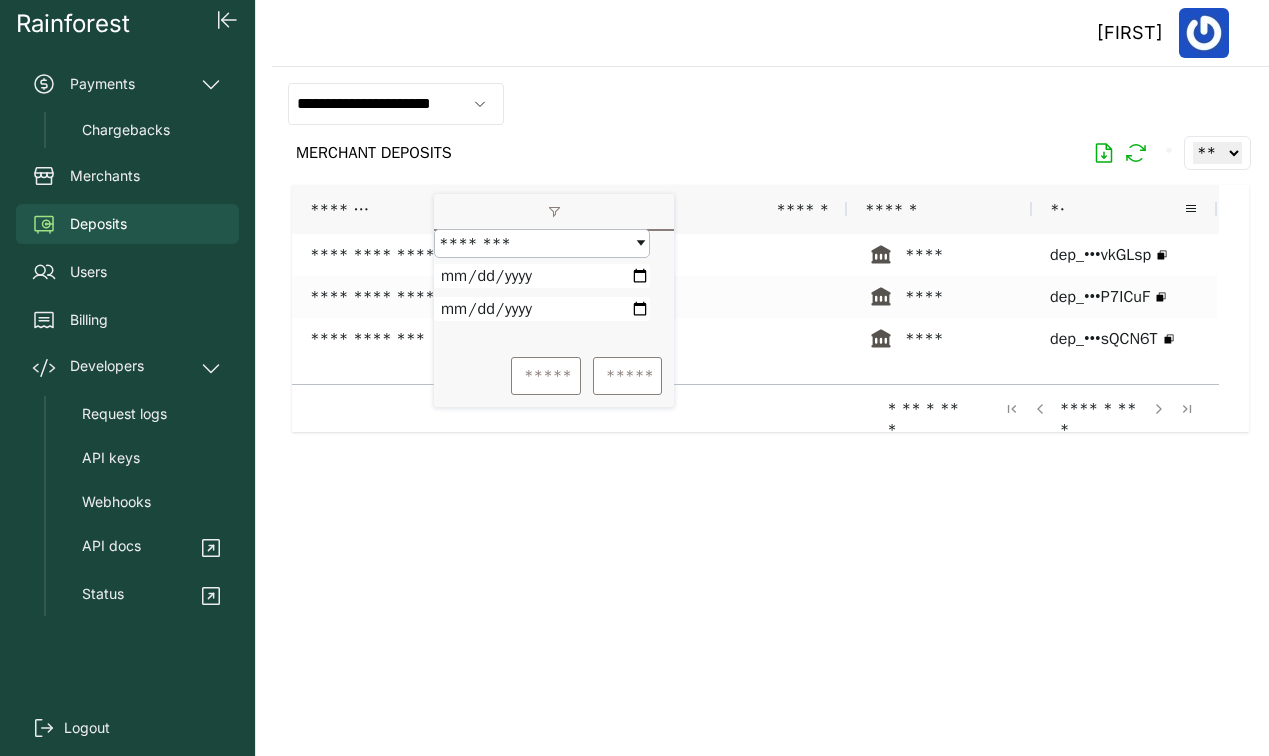 click at bounding box center [770, 453] 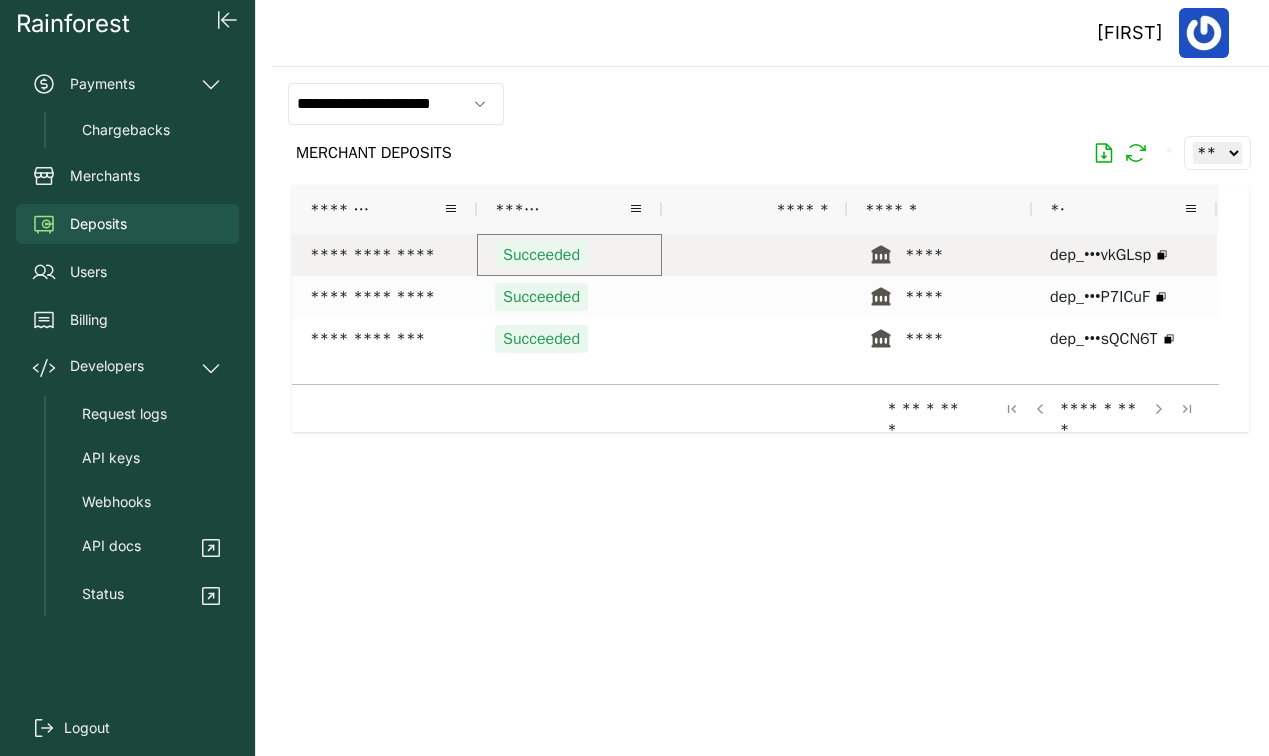 click on "Succeeded" at bounding box center (541, 255) 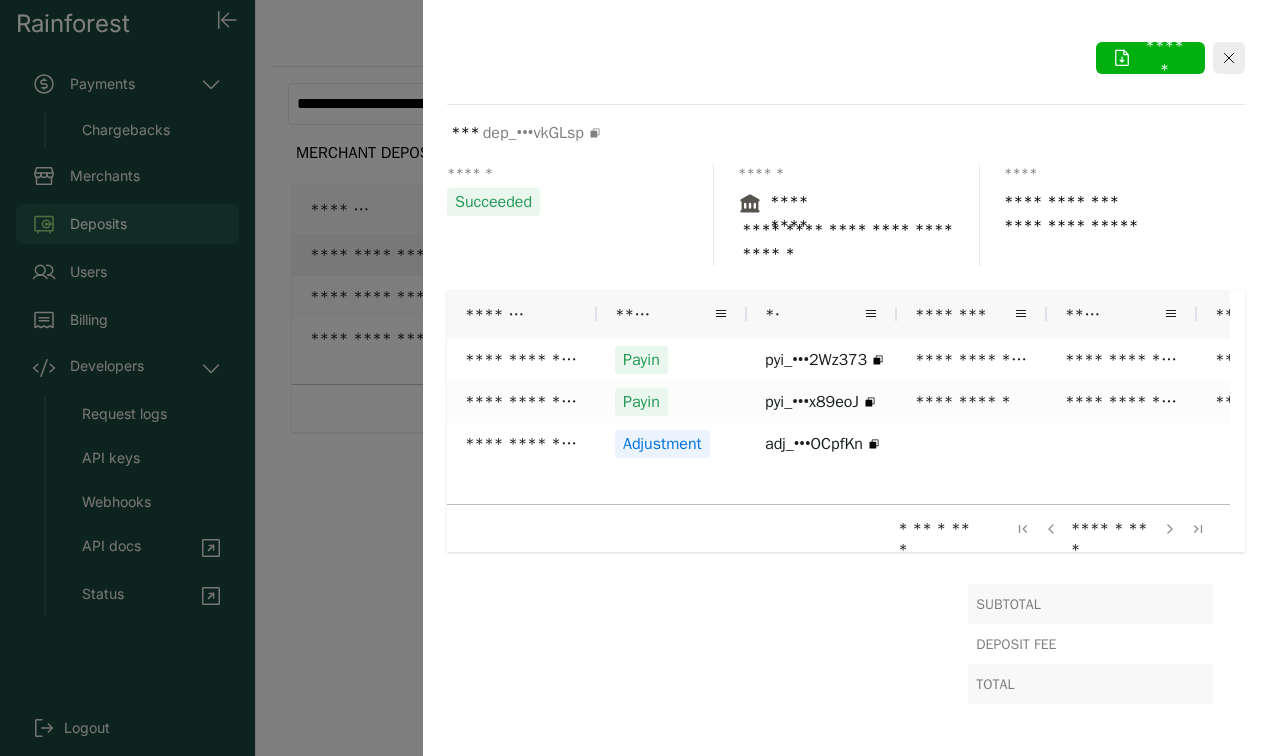 click at bounding box center [634, 378] 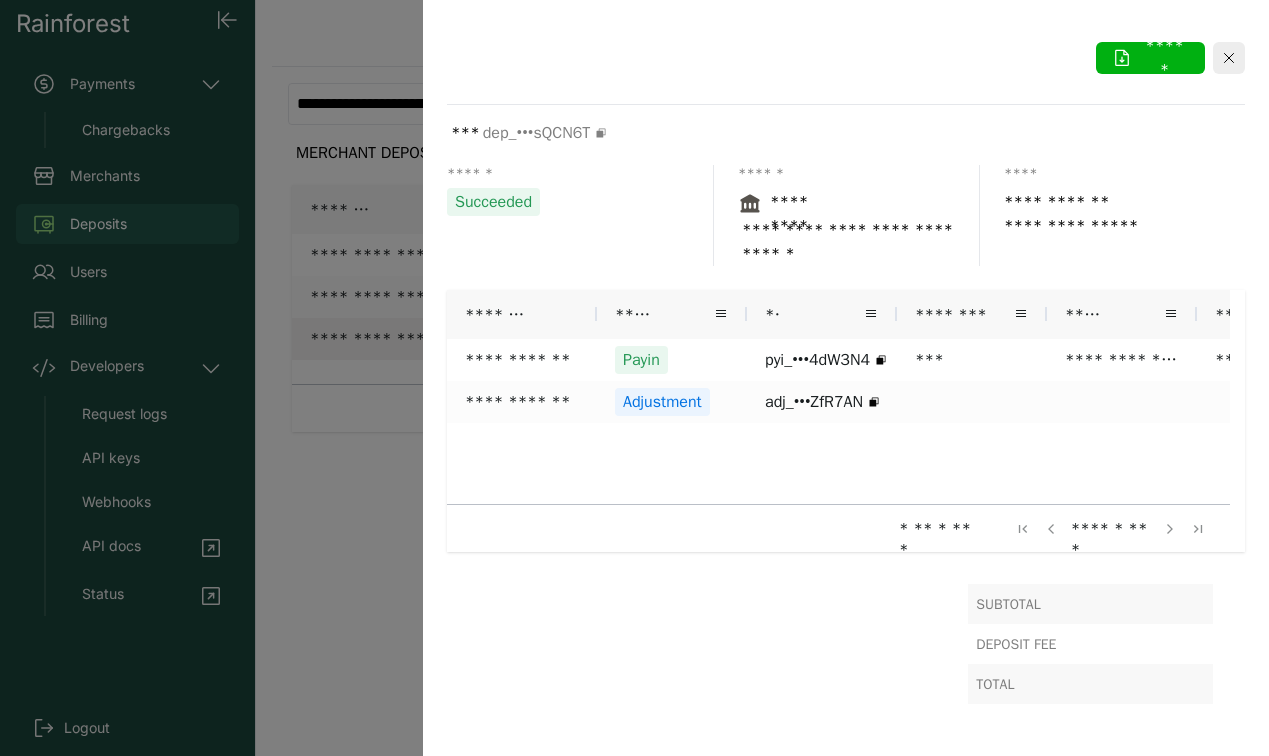 click at bounding box center (634, 378) 